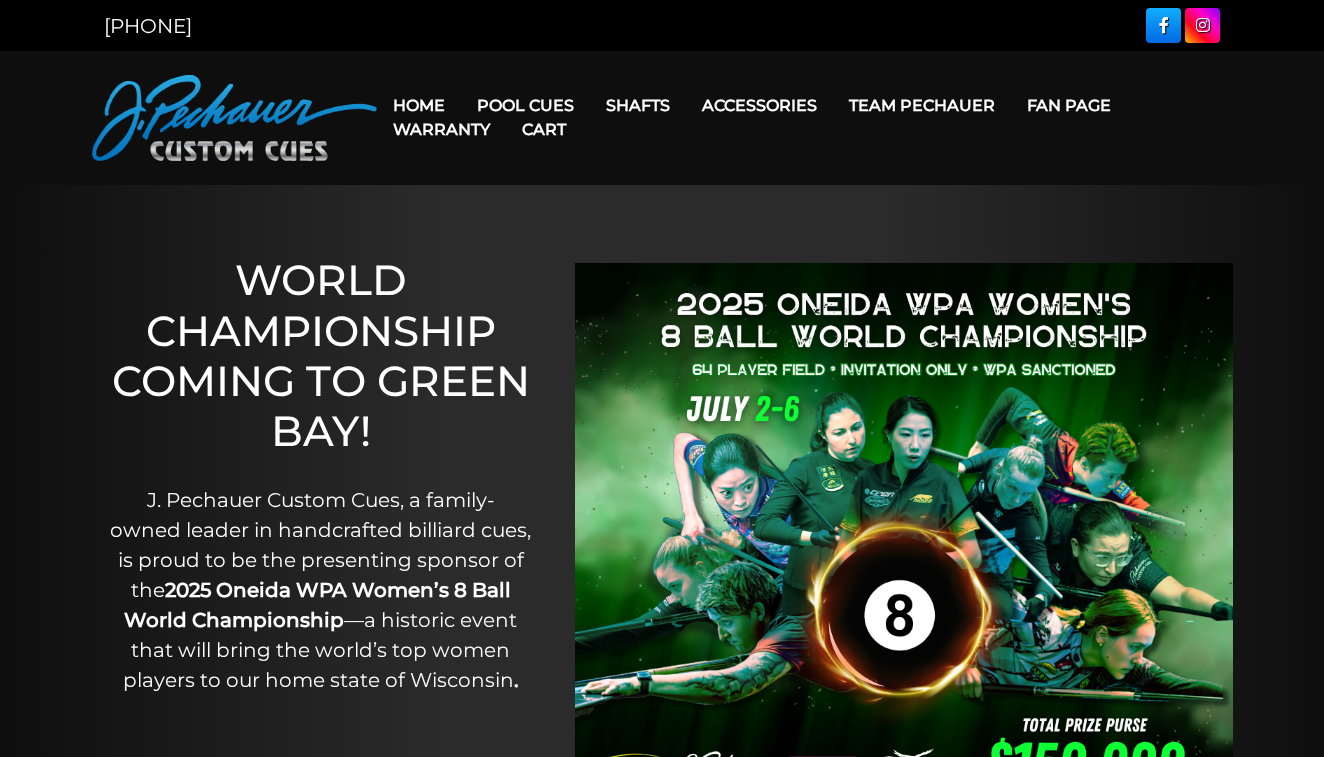 scroll, scrollTop: 0, scrollLeft: 0, axis: both 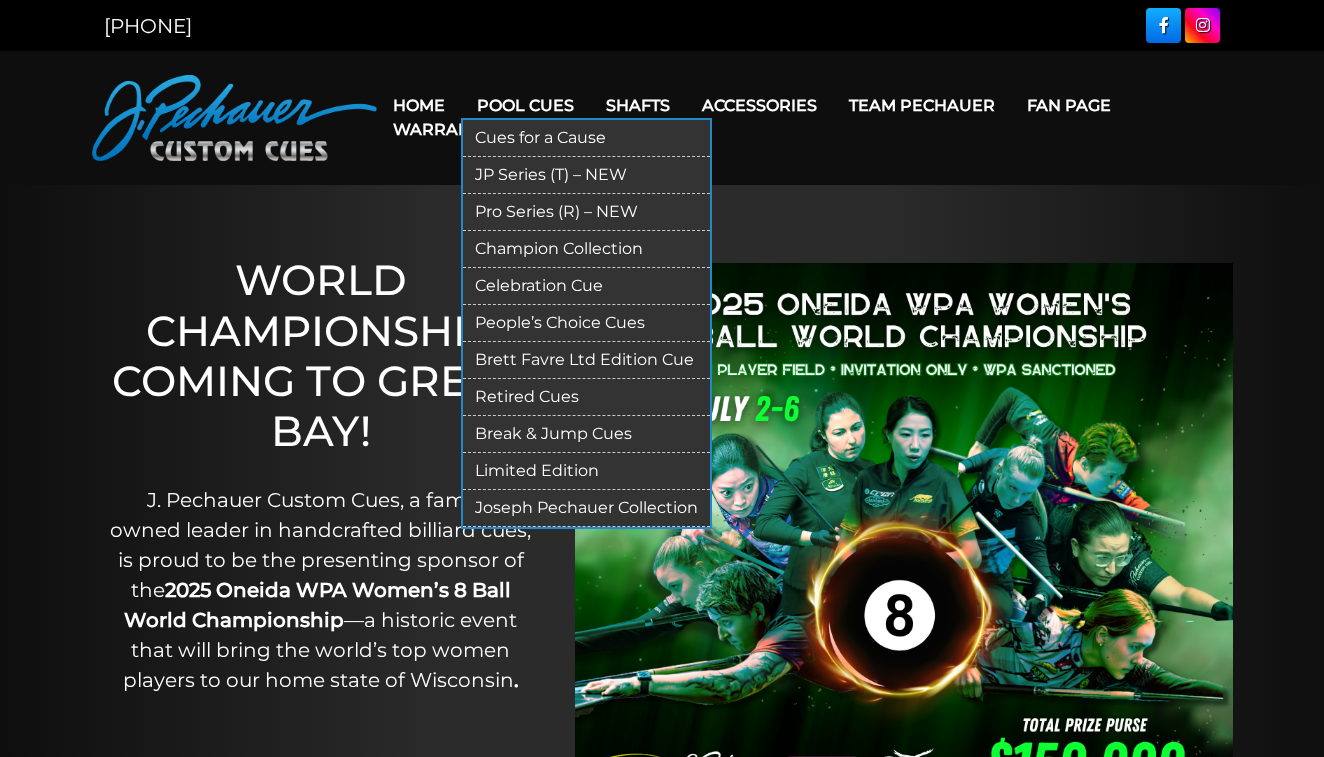 click on "Pool Cues" at bounding box center [525, 105] 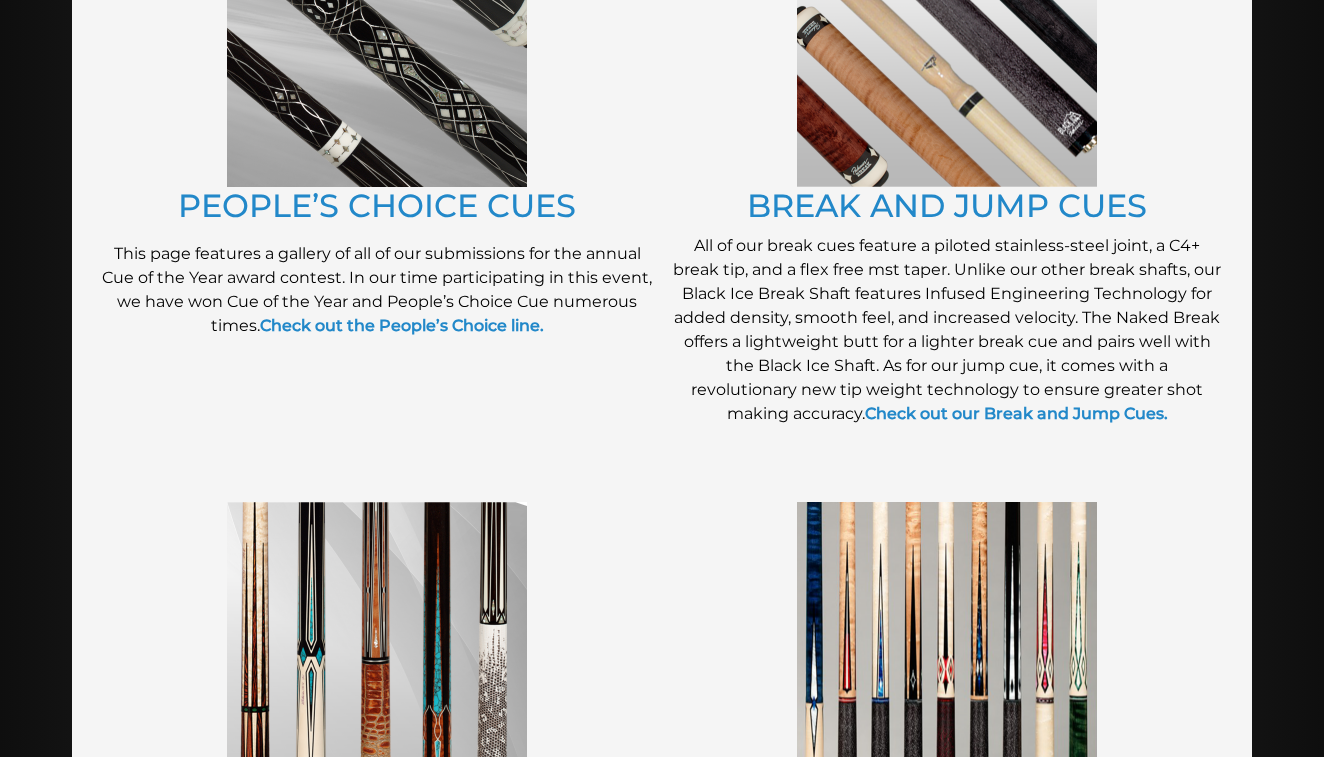 scroll, scrollTop: 2078, scrollLeft: 0, axis: vertical 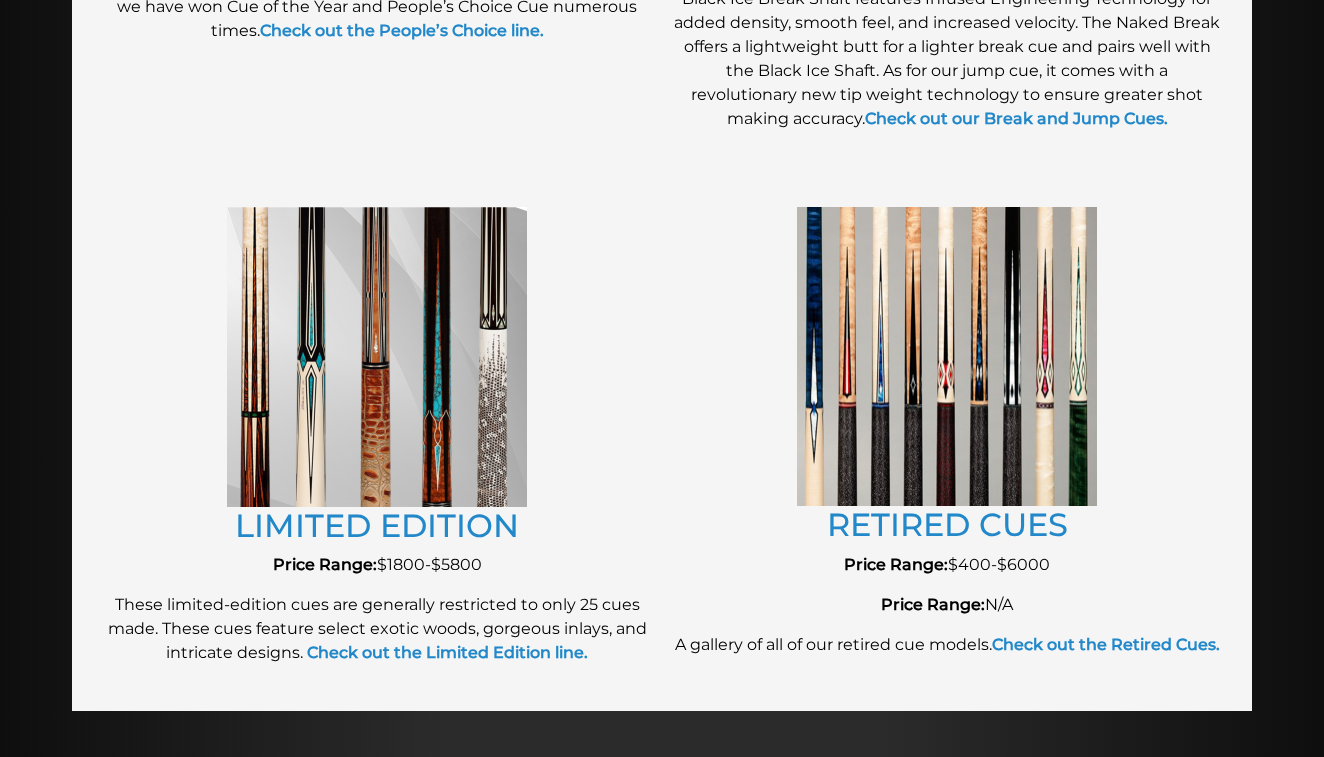 click at bounding box center [377, 357] 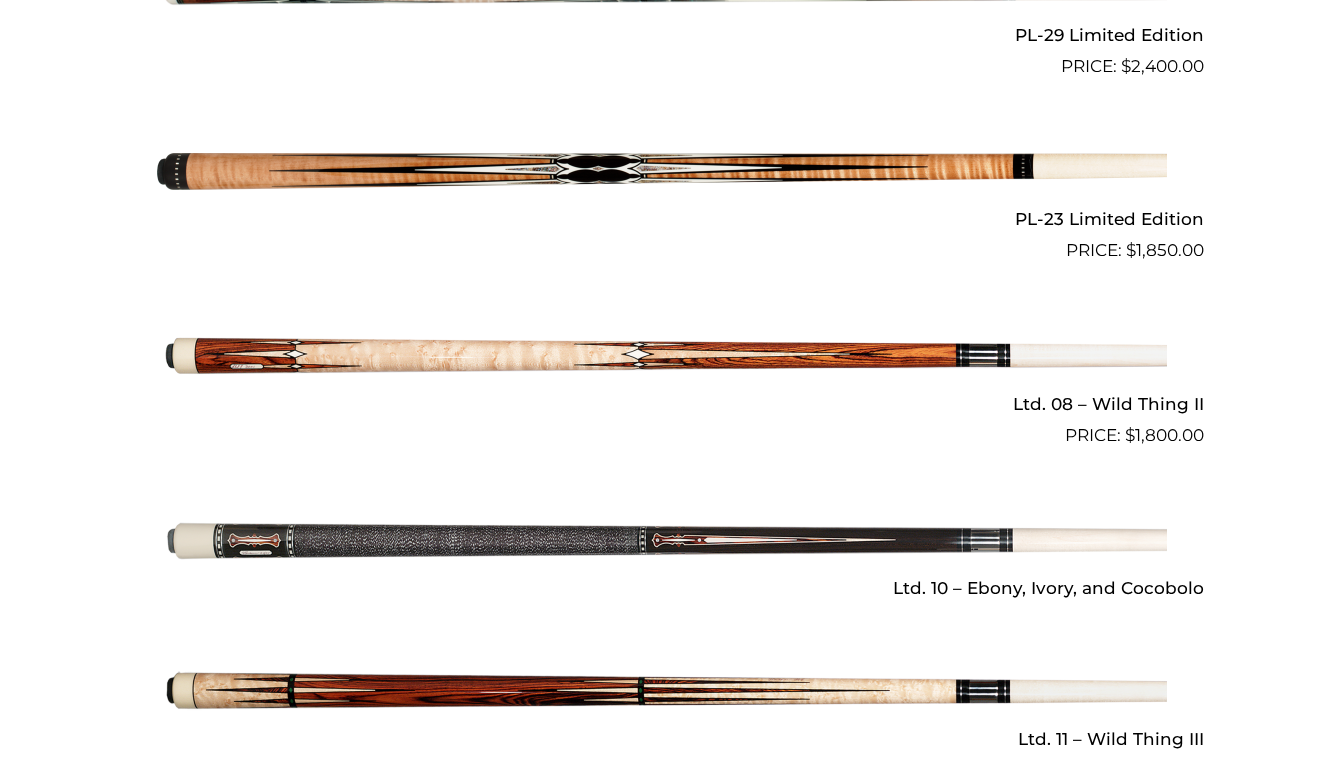 scroll, scrollTop: 2799, scrollLeft: 0, axis: vertical 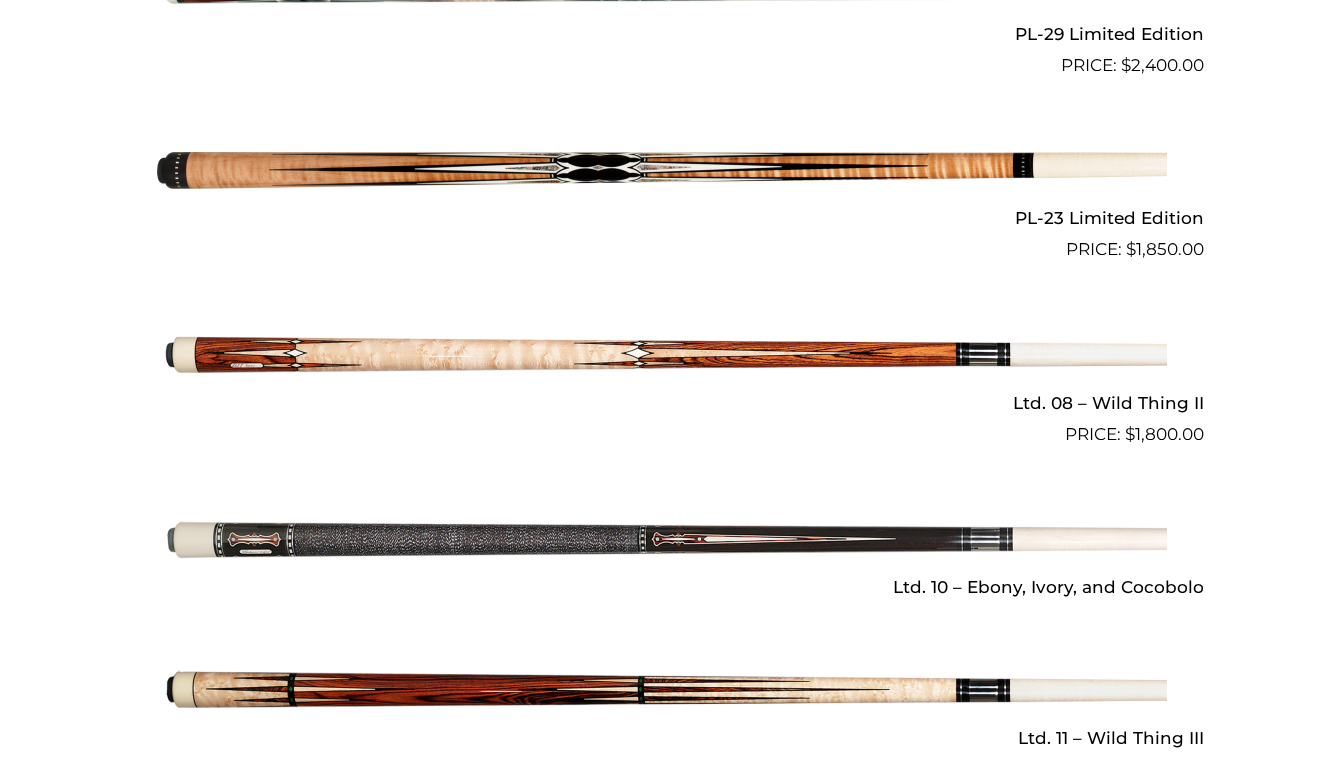 click at bounding box center (662, 171) 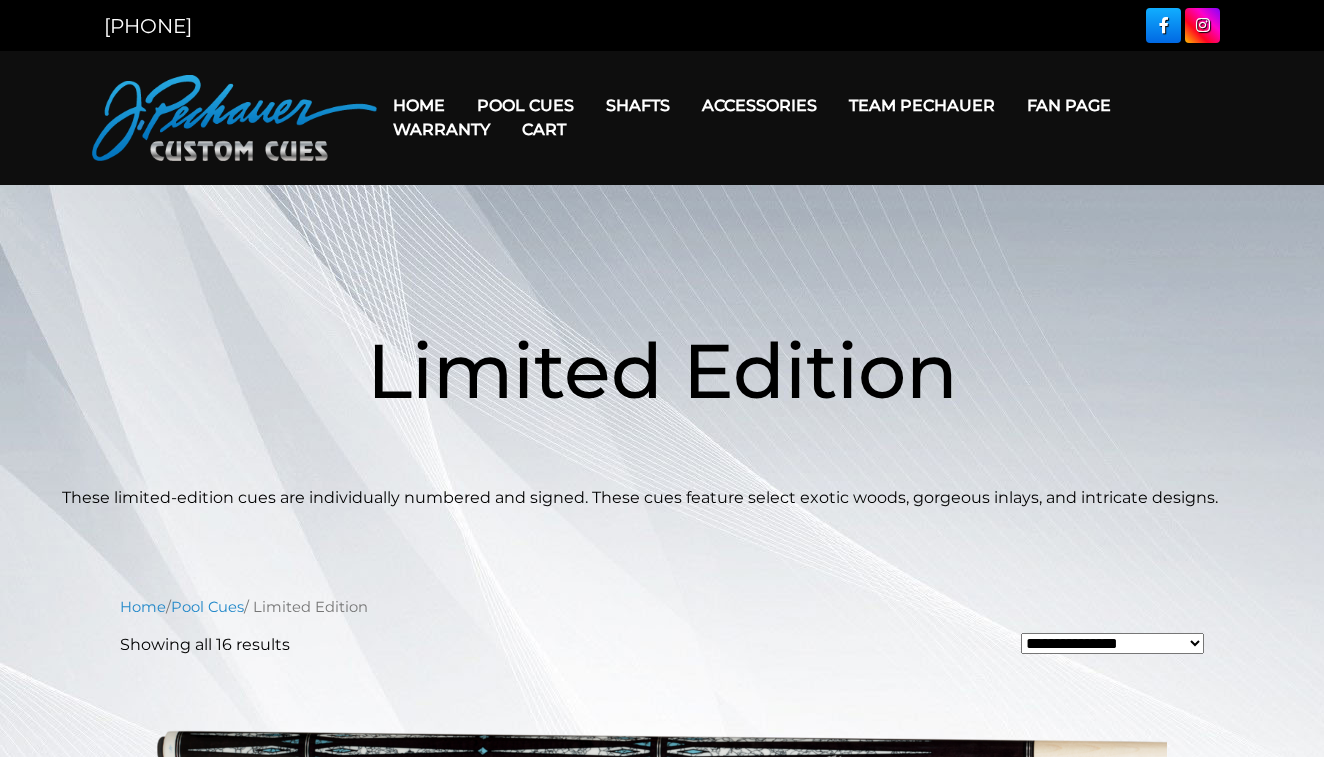 scroll, scrollTop: 0, scrollLeft: 0, axis: both 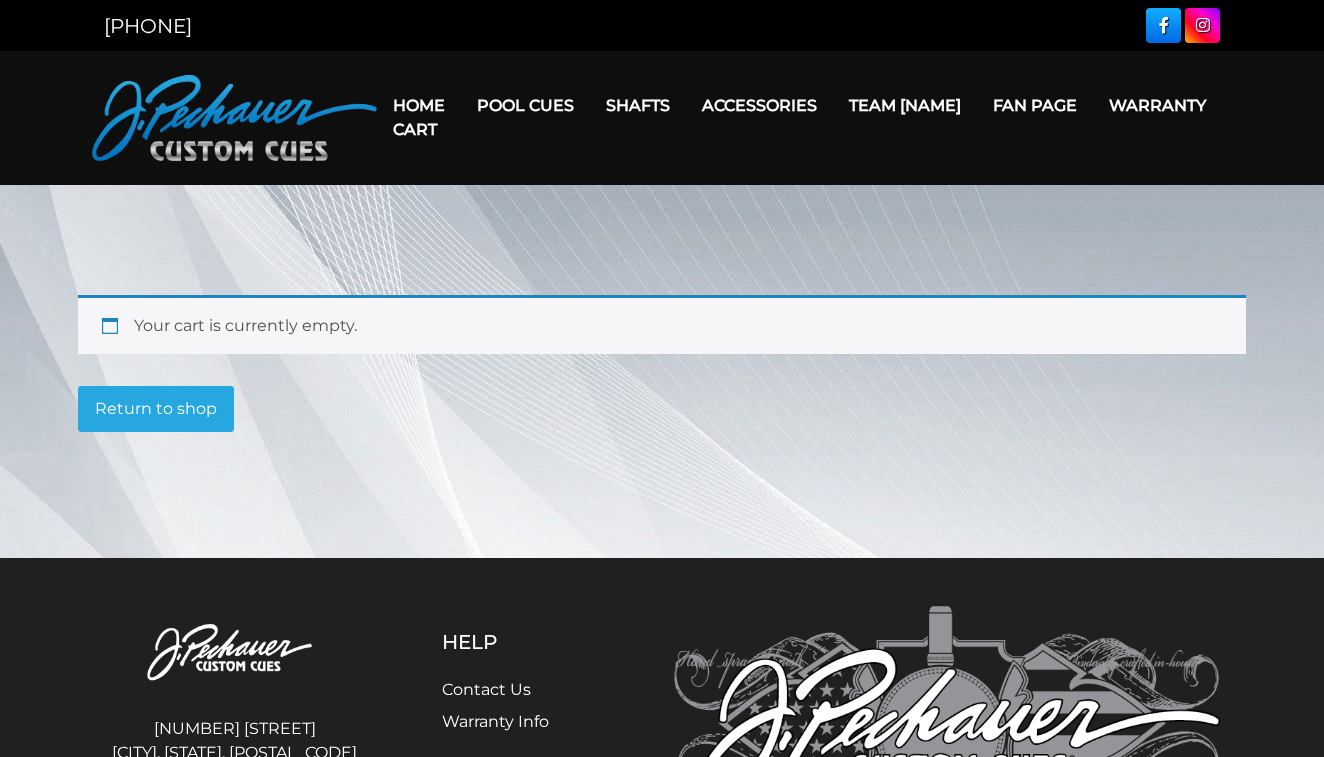click on "Cart" at bounding box center (415, 129) 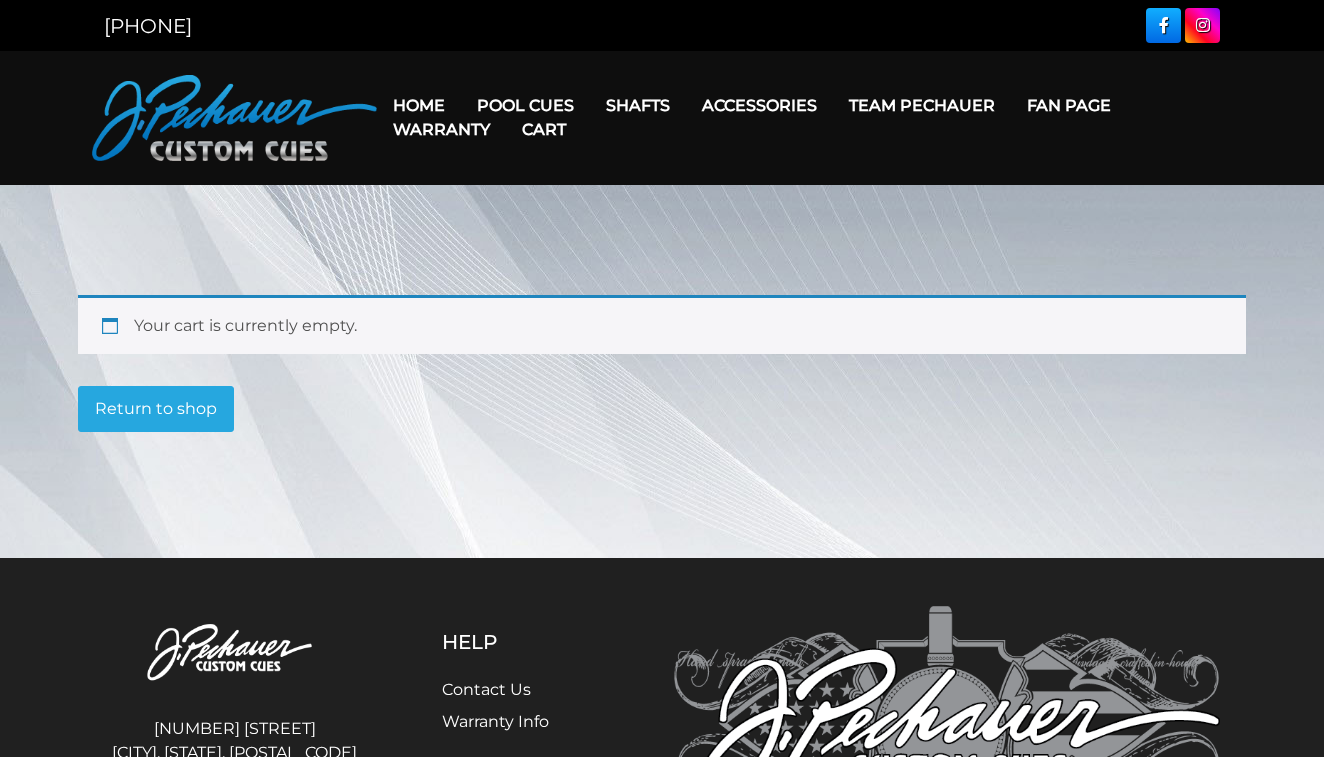 scroll, scrollTop: 0, scrollLeft: 0, axis: both 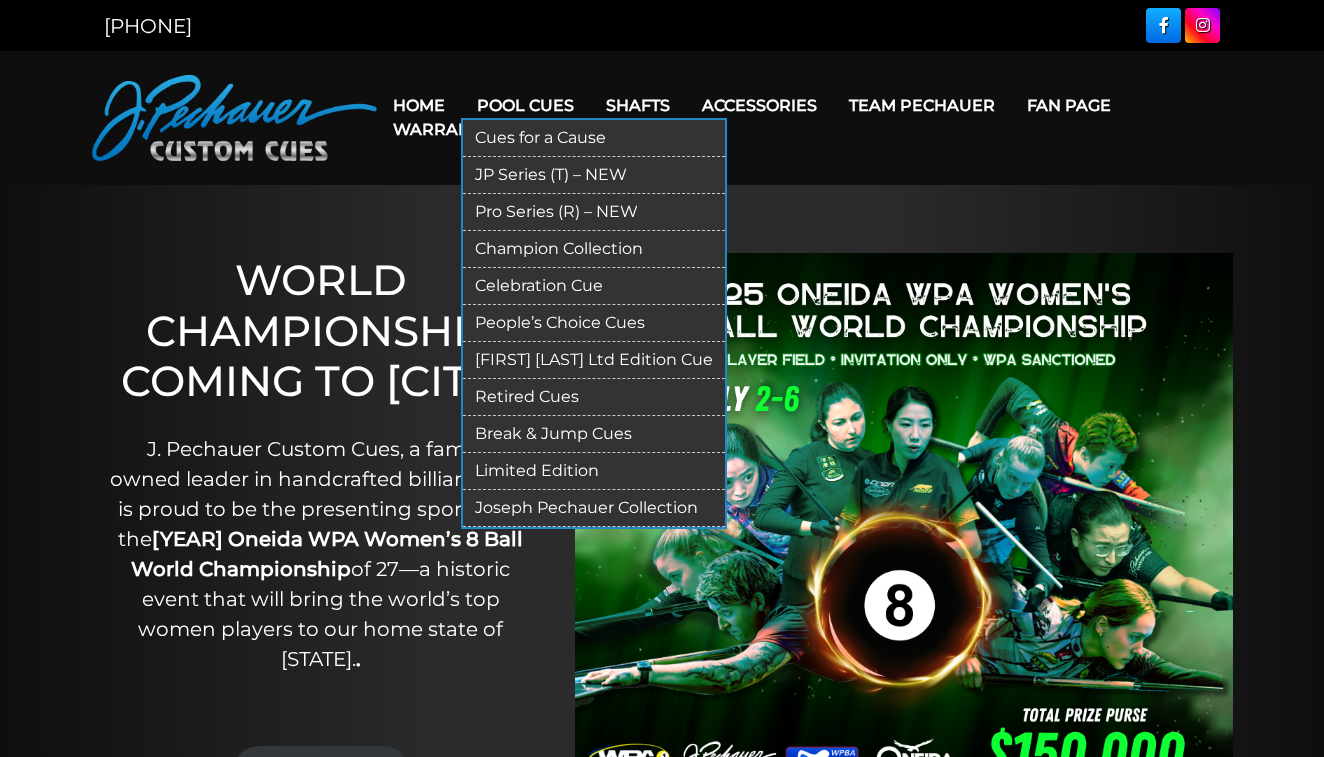 click on "JP Series (T) – NEW" at bounding box center [594, 175] 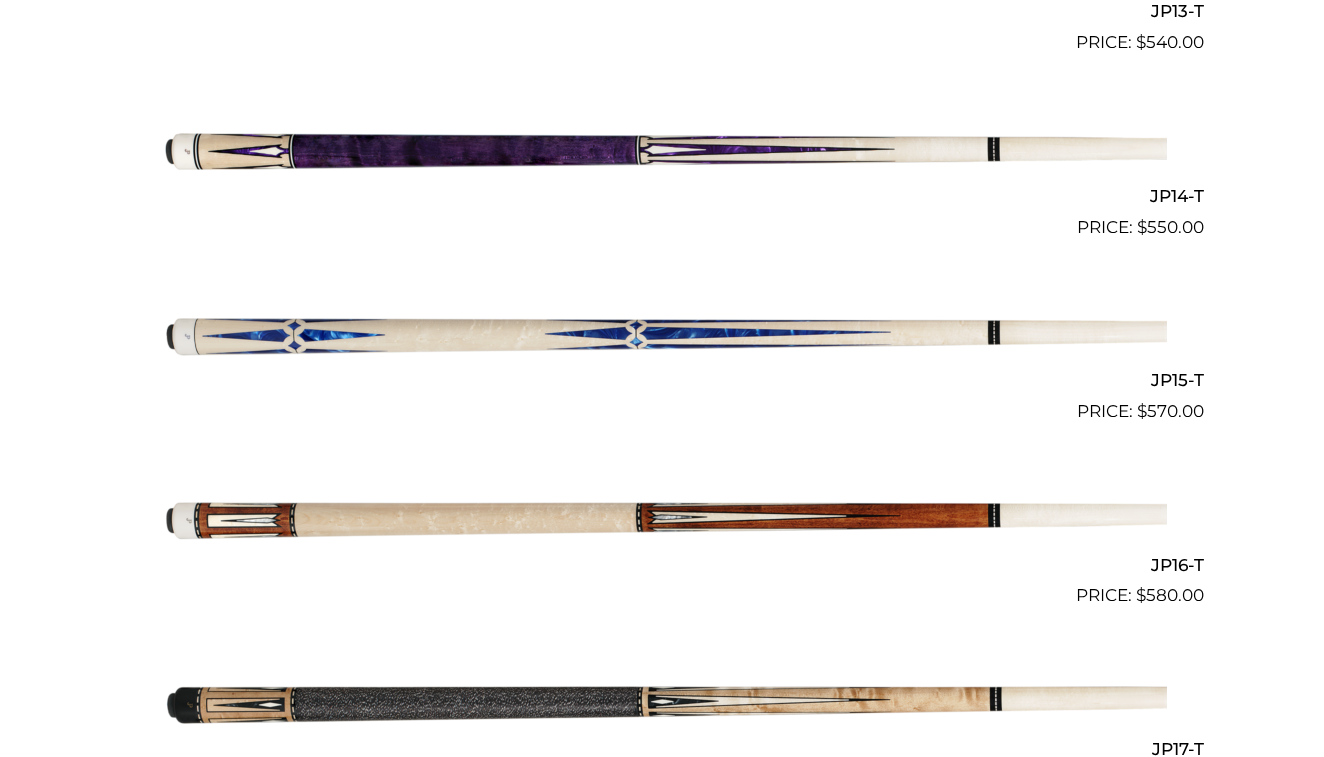 scroll, scrollTop: 3494, scrollLeft: 0, axis: vertical 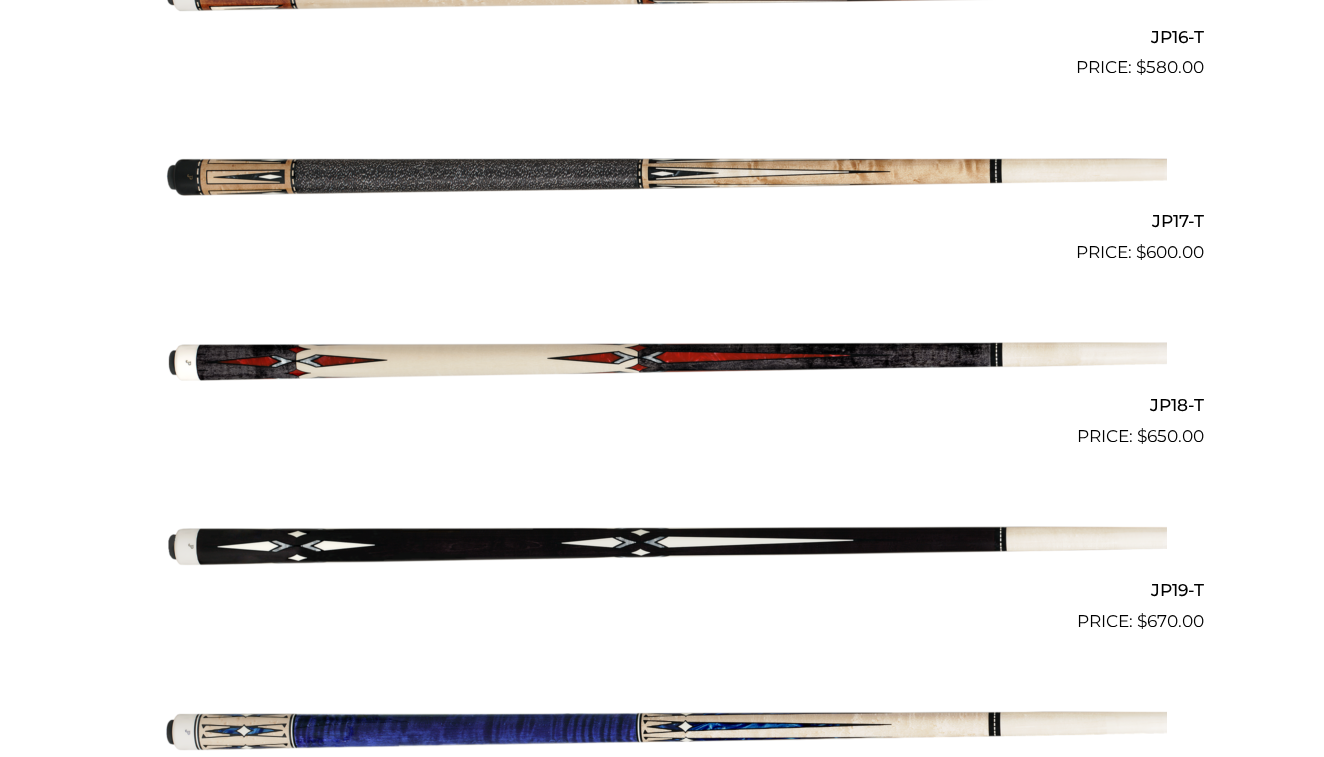 click at bounding box center [662, 358] 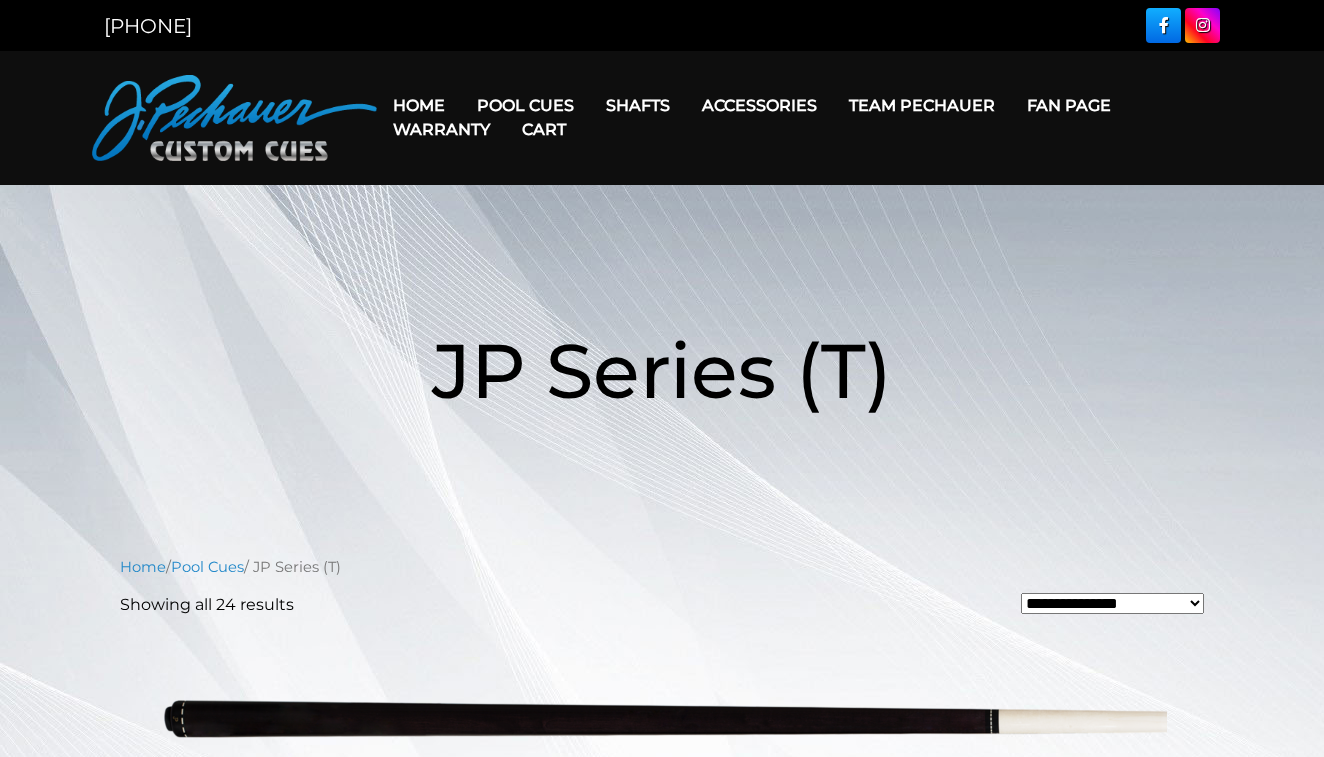 scroll, scrollTop: 0, scrollLeft: 0, axis: both 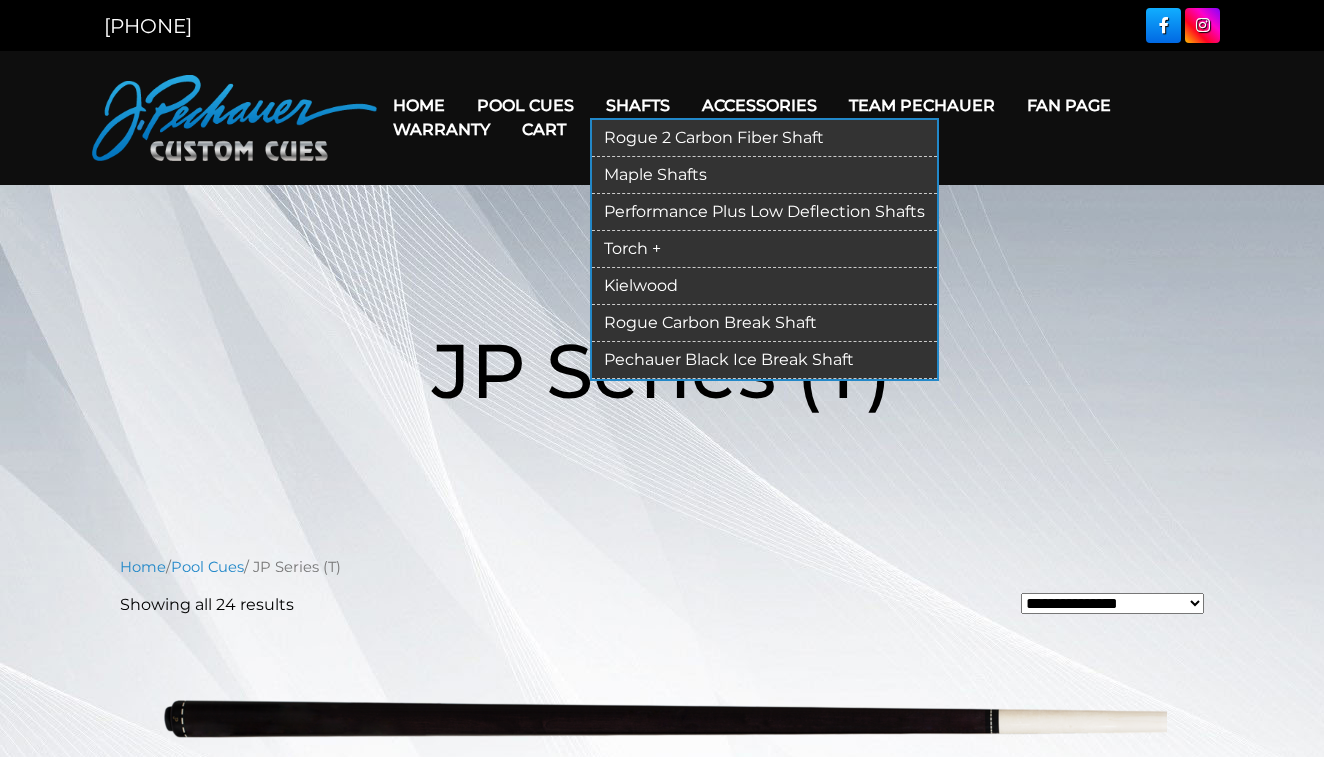 click on "Maple Shafts" at bounding box center [764, 175] 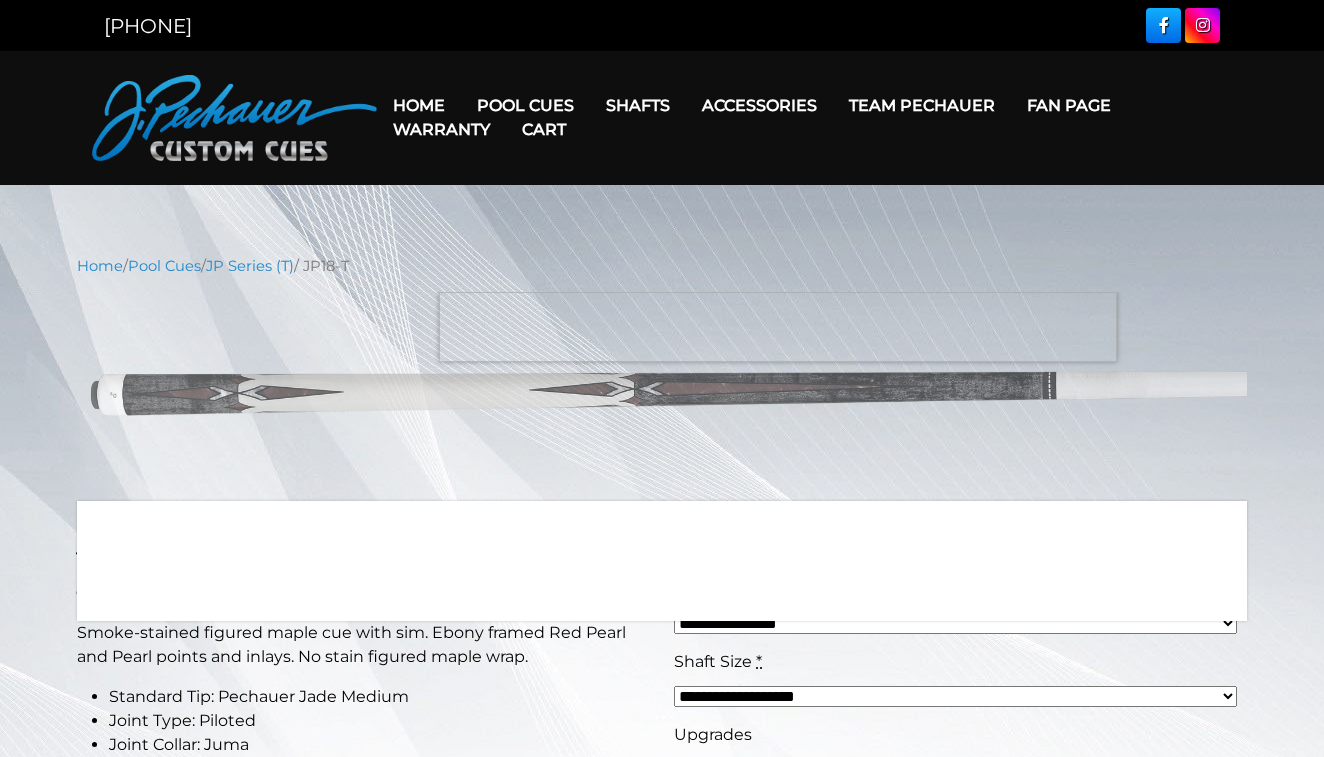 scroll, scrollTop: 0, scrollLeft: 0, axis: both 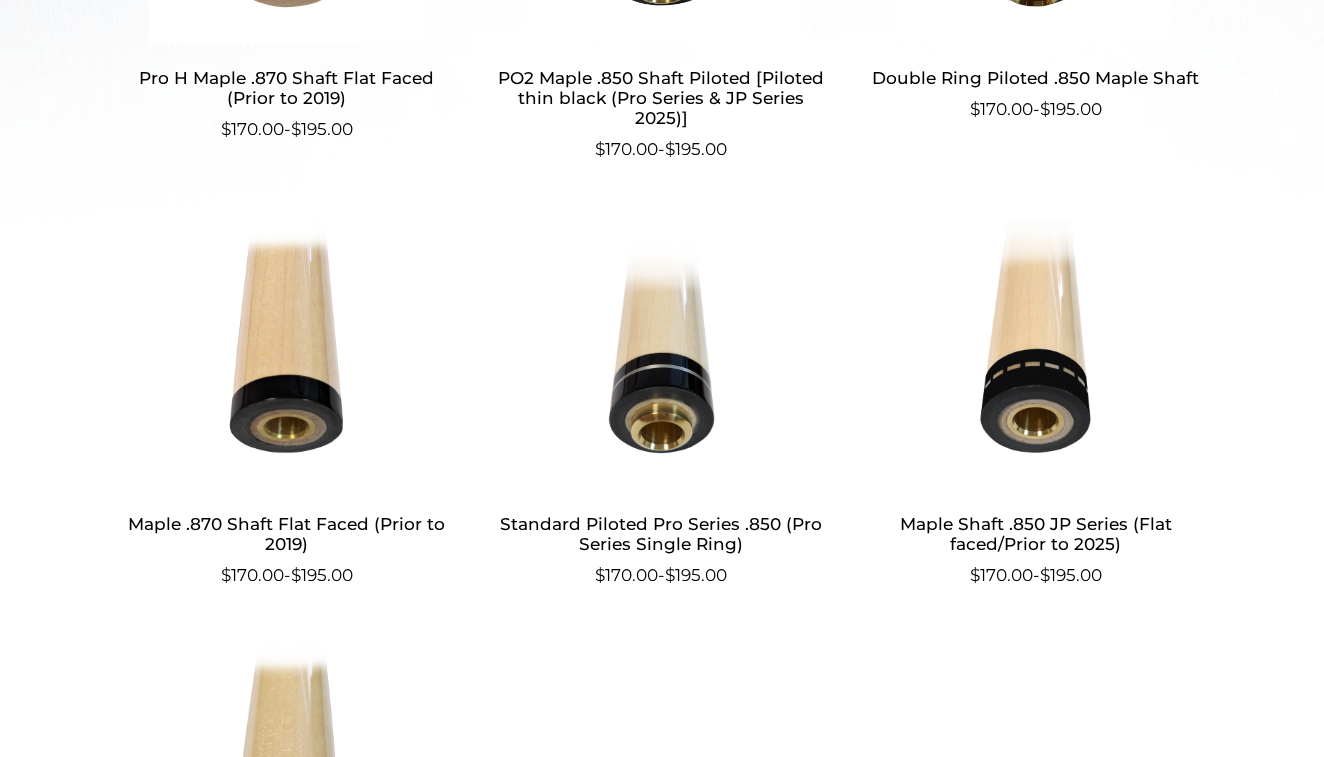 click at bounding box center [1035, 354] 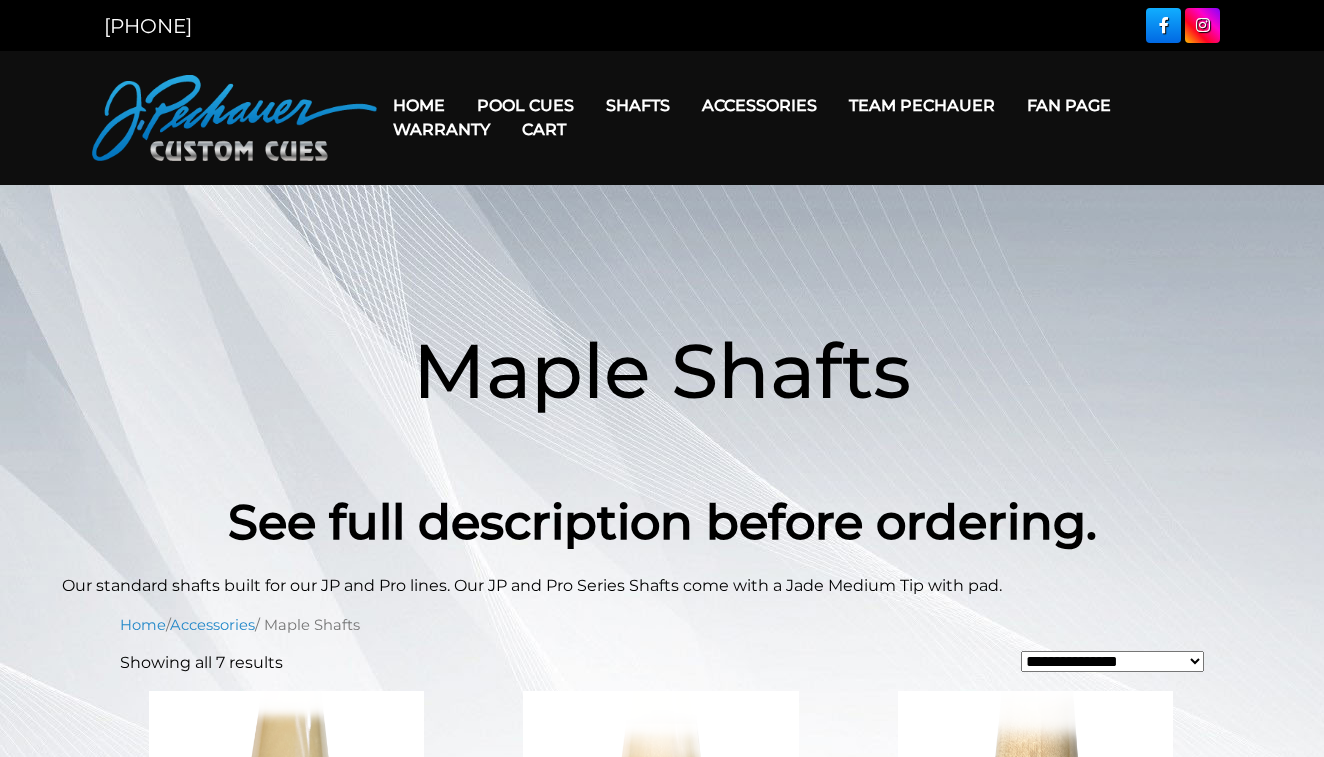 scroll, scrollTop: 0, scrollLeft: 0, axis: both 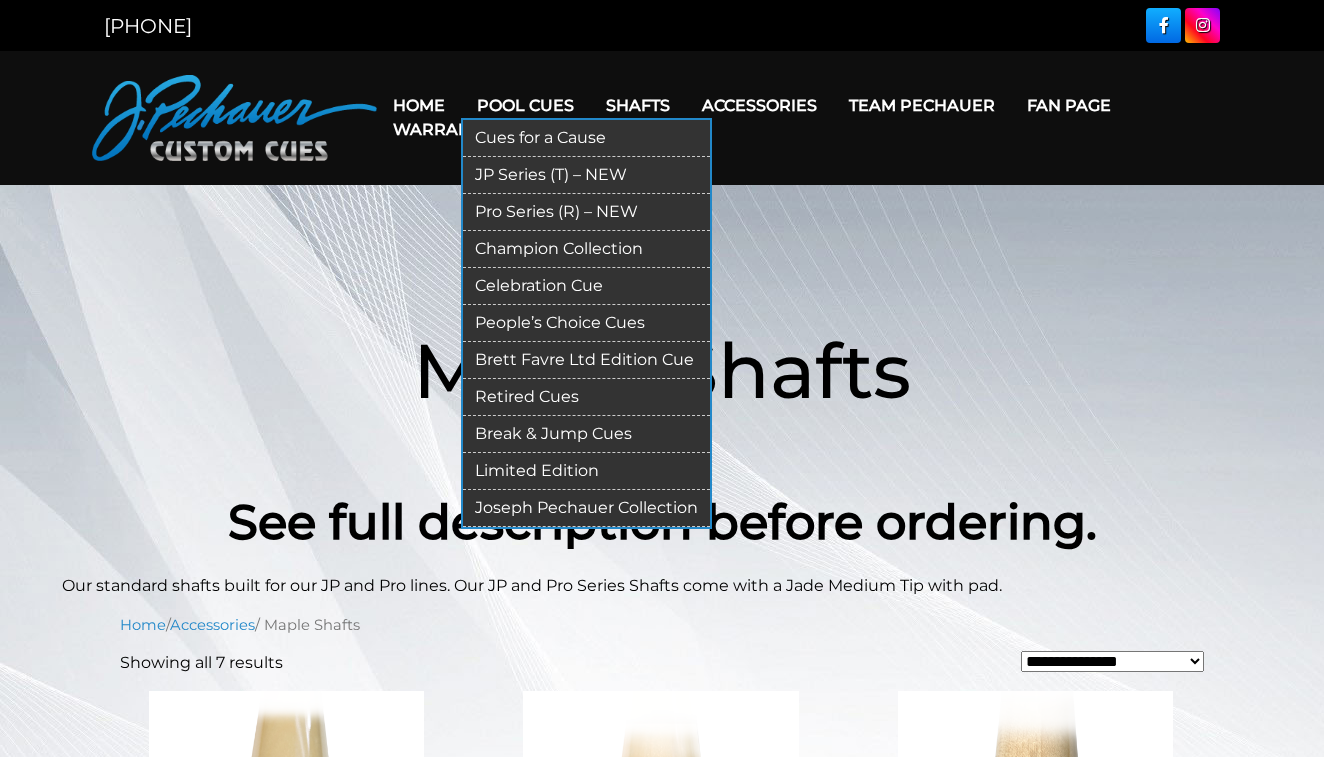click on "Pool Cues" at bounding box center [525, 105] 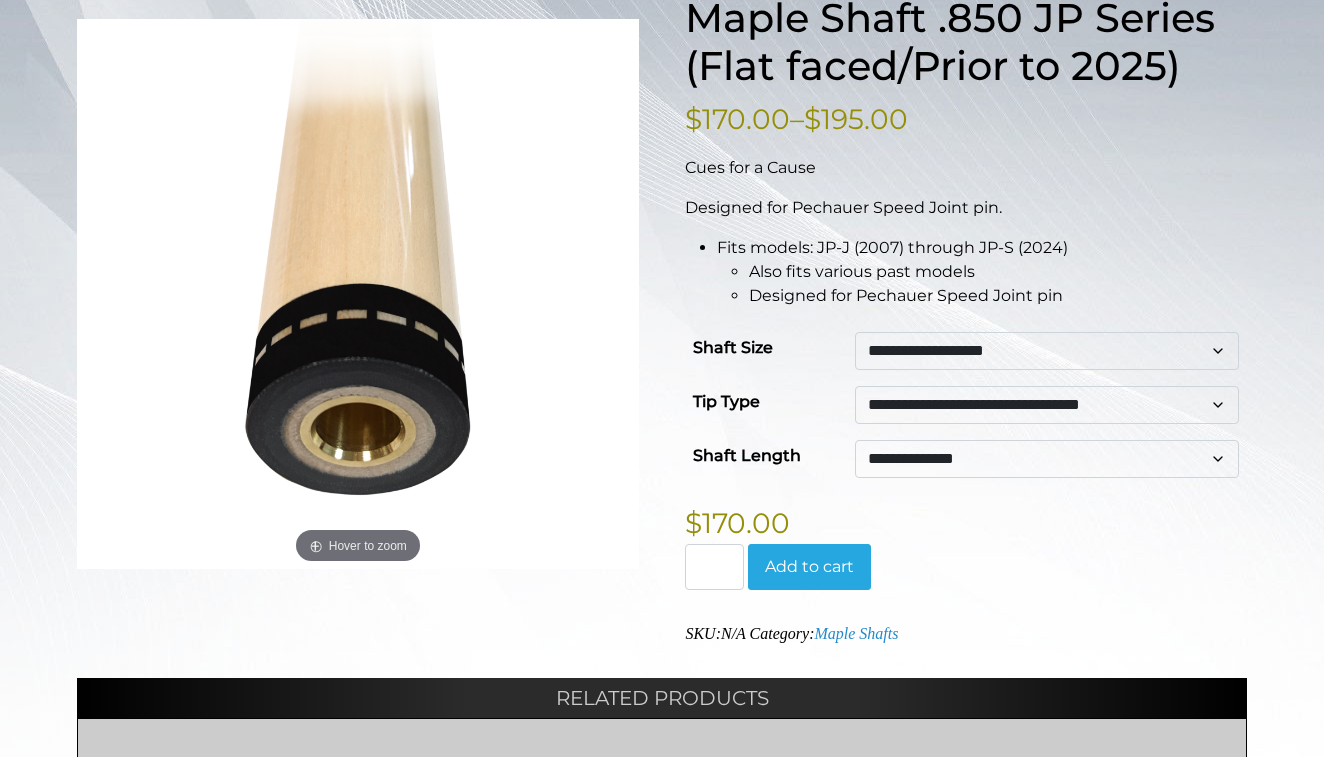 scroll, scrollTop: 322, scrollLeft: 0, axis: vertical 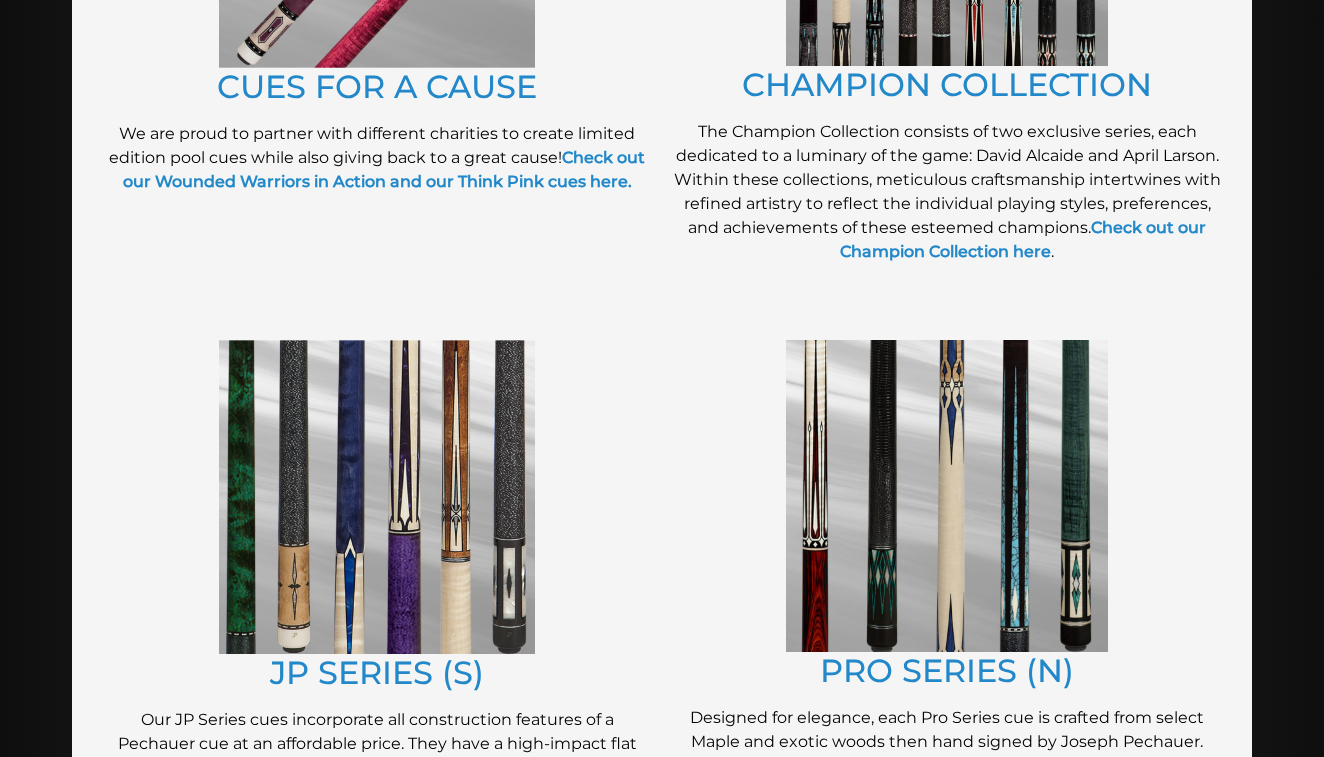 click at bounding box center [947, 496] 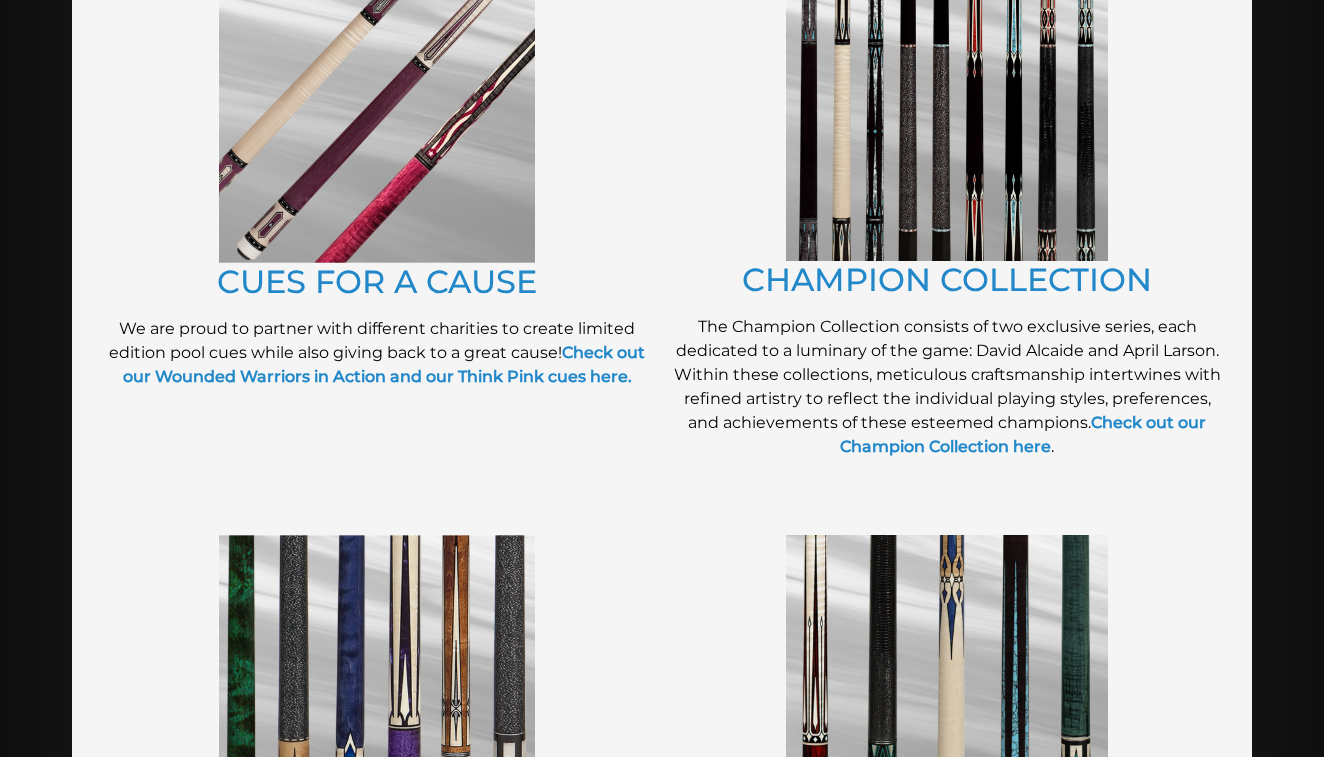 scroll, scrollTop: 545, scrollLeft: 0, axis: vertical 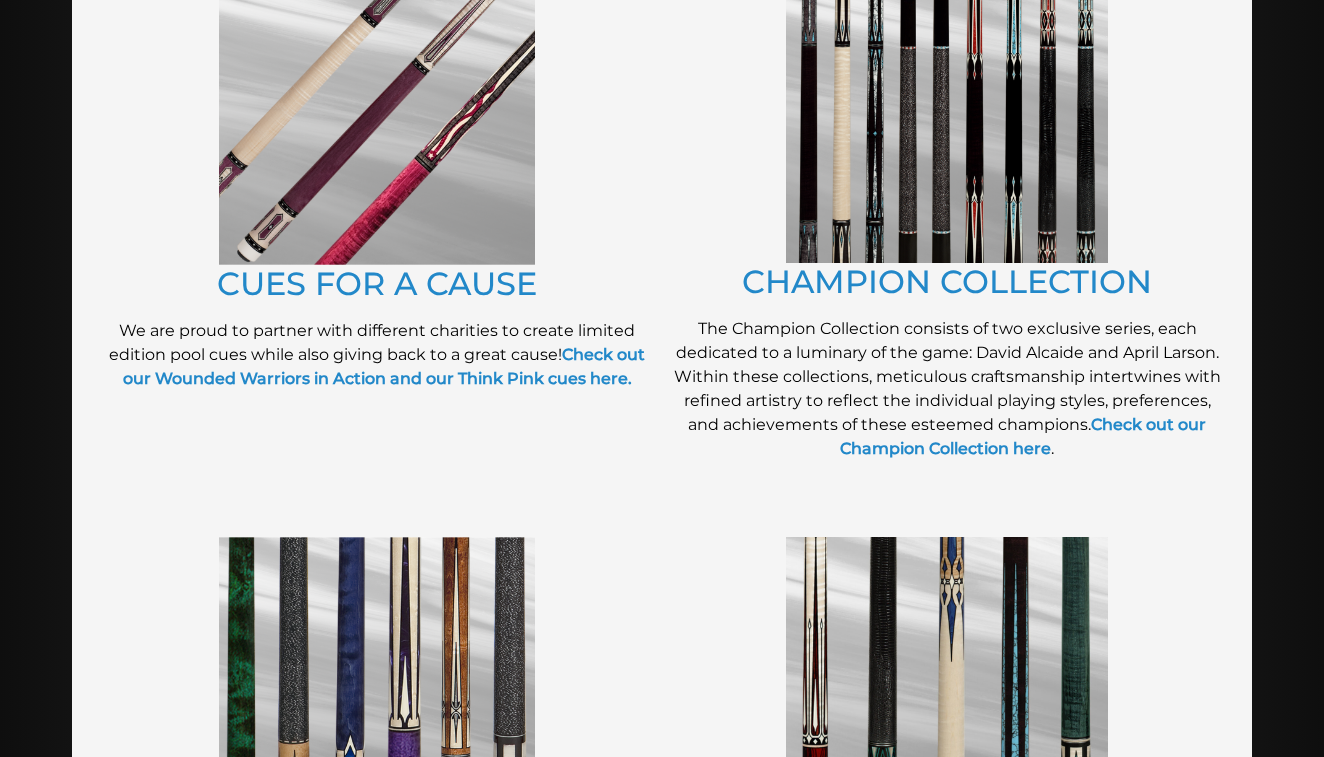 click at bounding box center (377, 694) 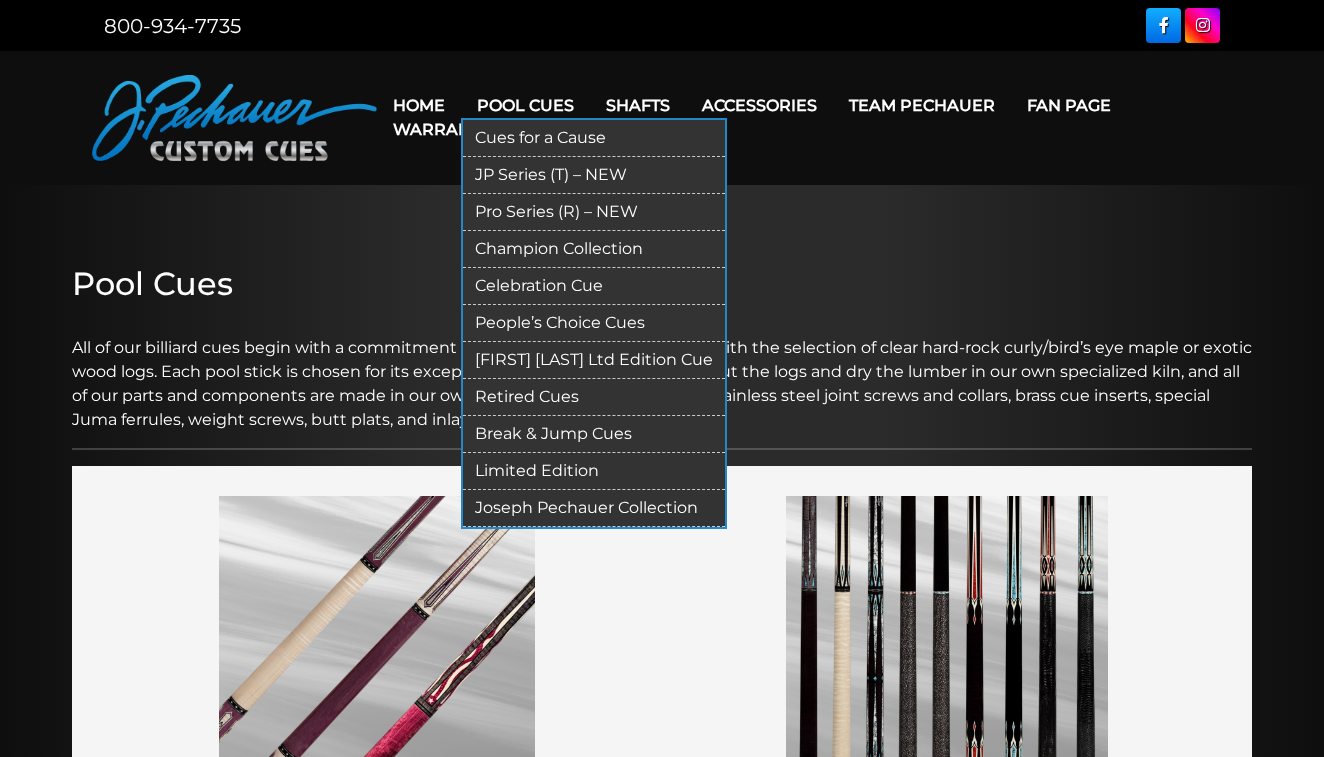 scroll, scrollTop: 0, scrollLeft: 0, axis: both 